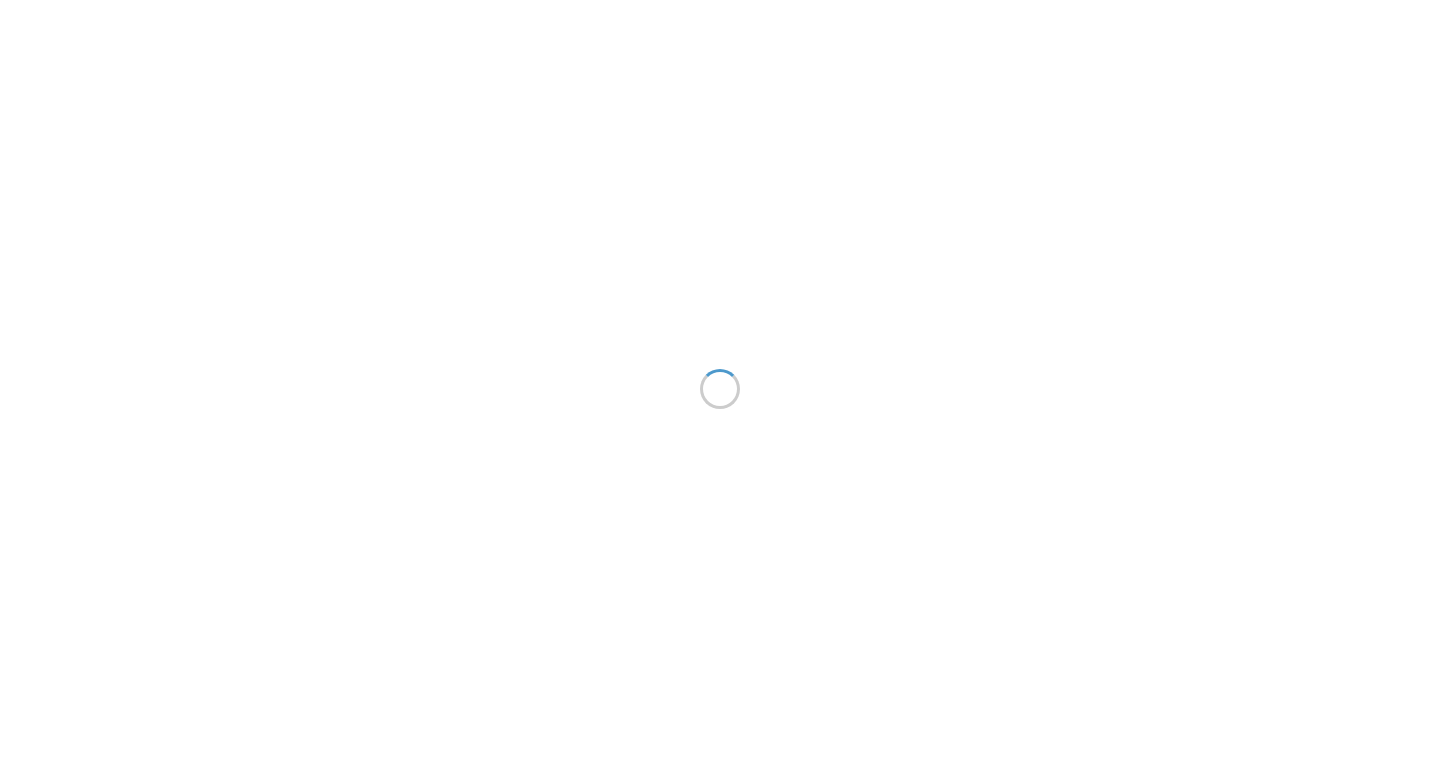 scroll, scrollTop: 0, scrollLeft: 0, axis: both 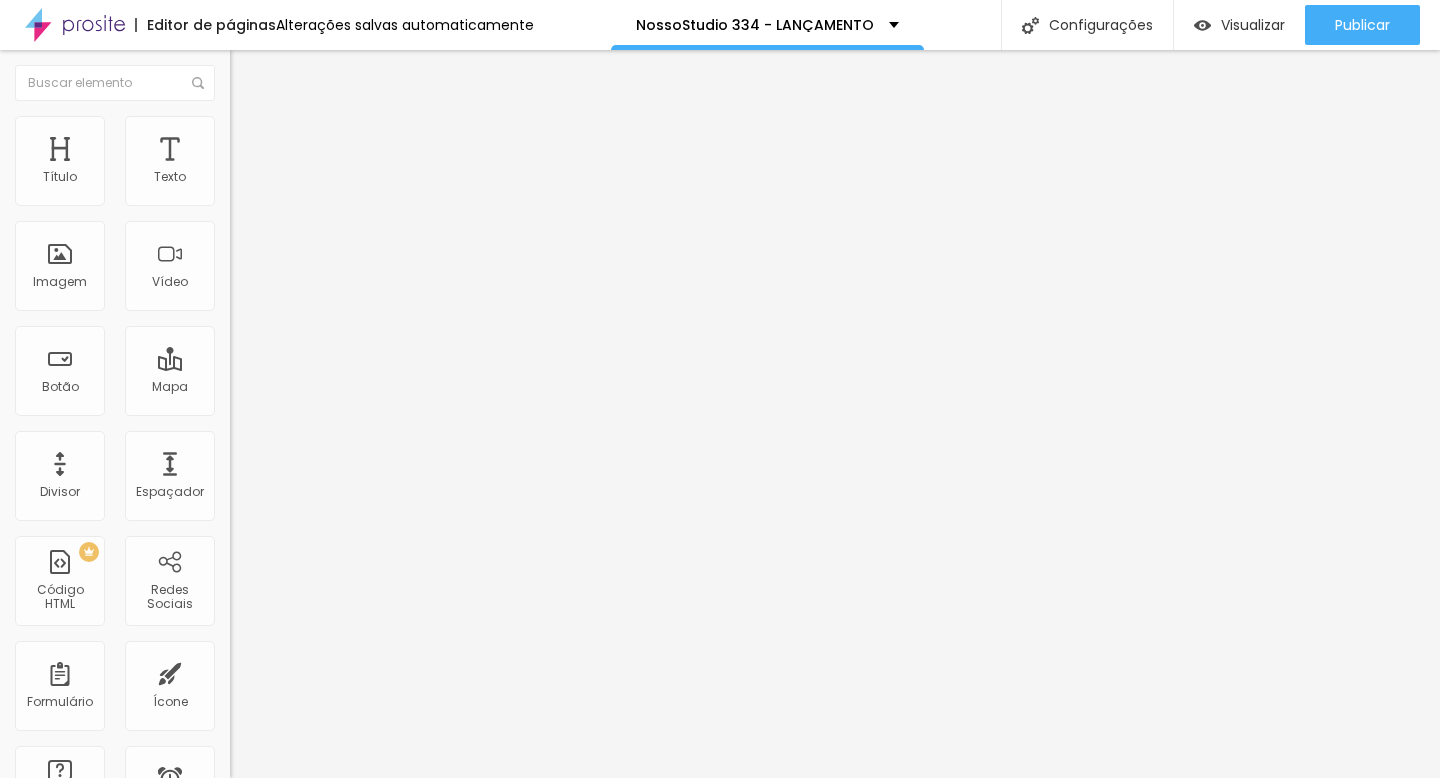 click on "Trocar imagem" at bounding box center (284, 163) 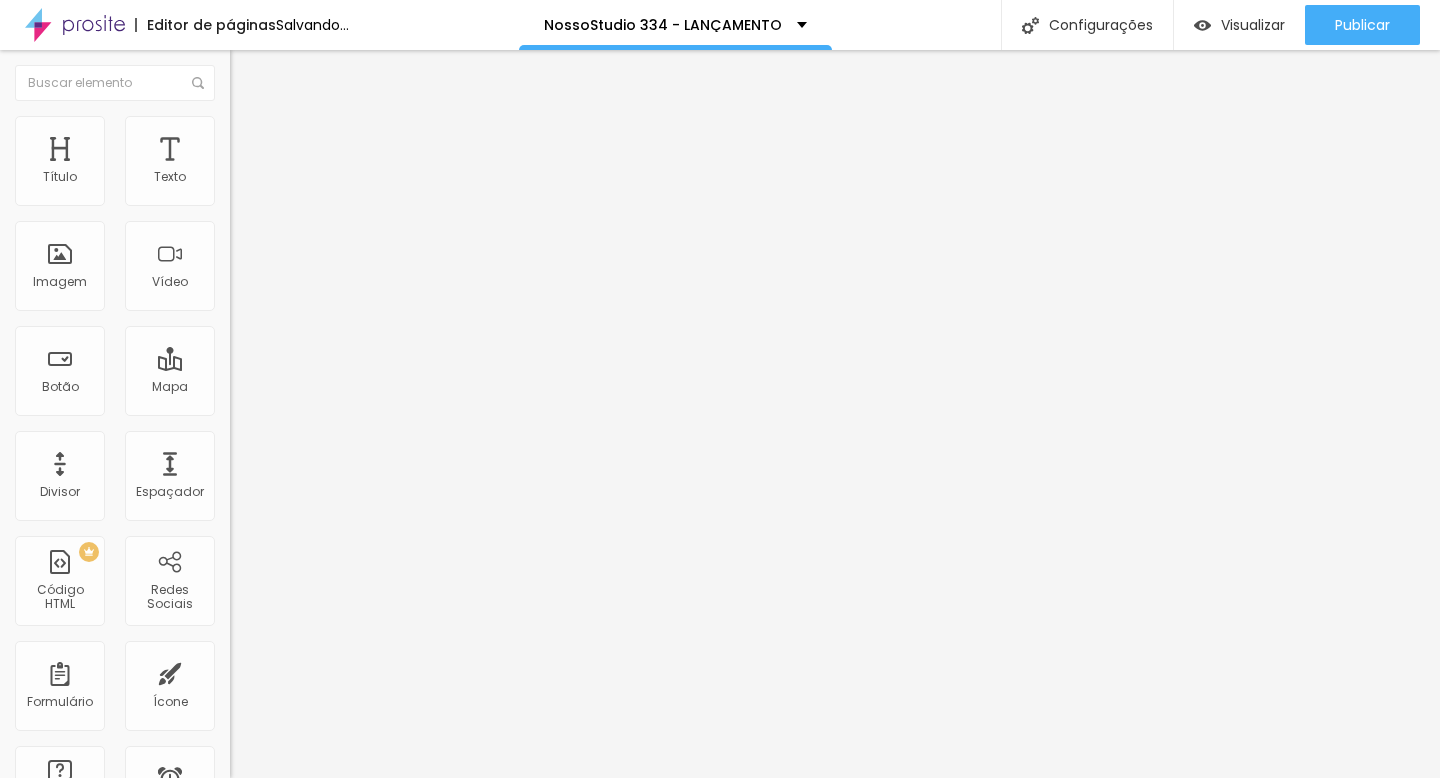 click on "Adicionar imagem" at bounding box center [294, 163] 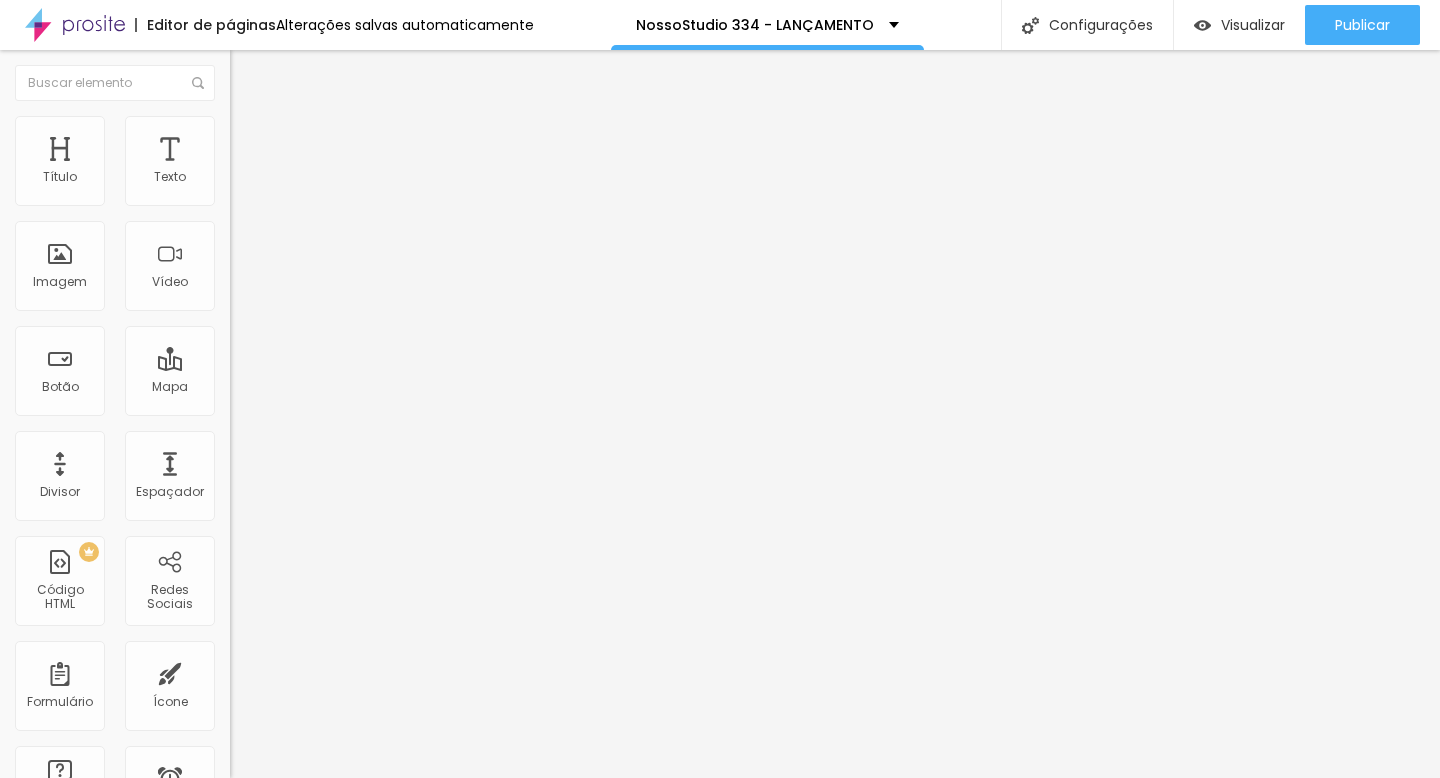 scroll, scrollTop: 237, scrollLeft: 0, axis: vertical 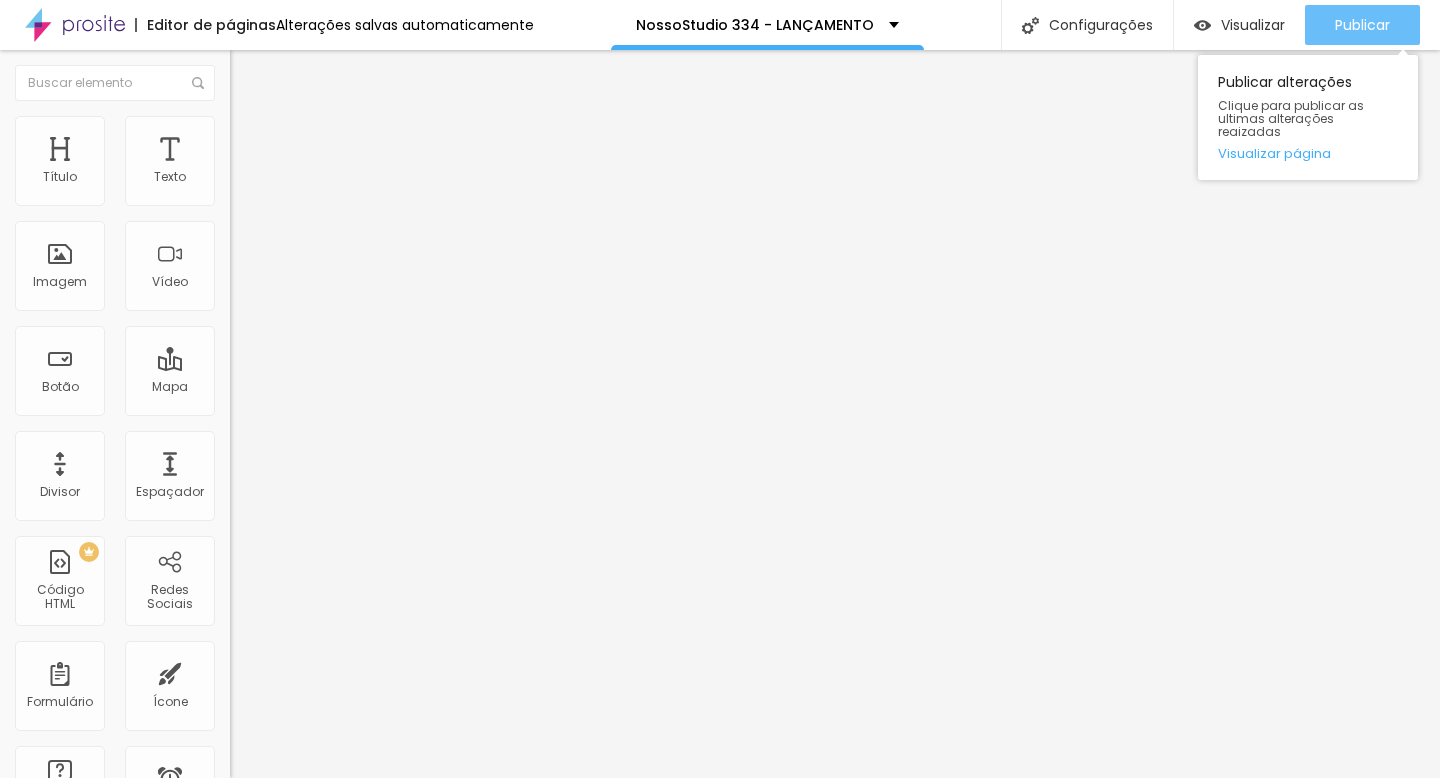 click on "Publicar" at bounding box center (1362, 25) 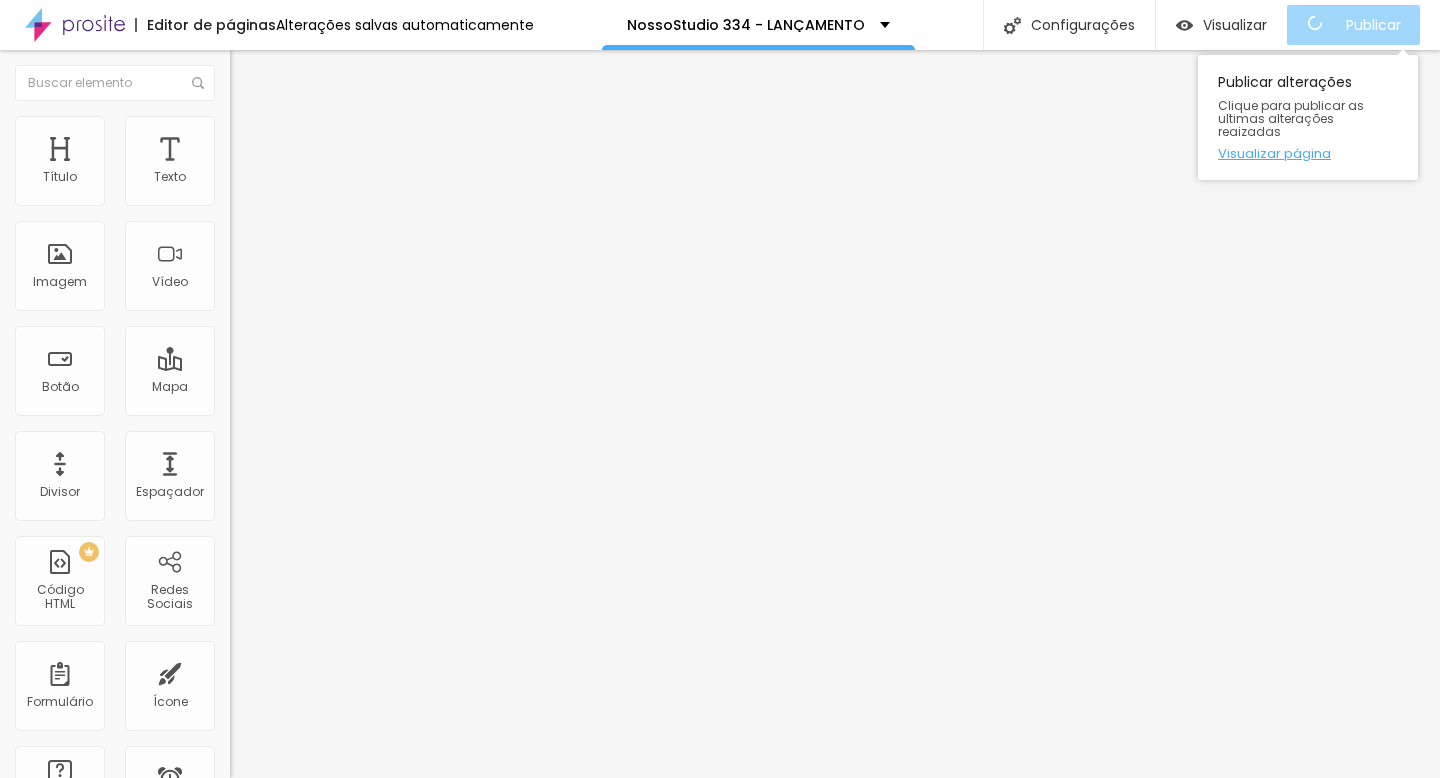 click on "Visualizar página" at bounding box center [1308, 153] 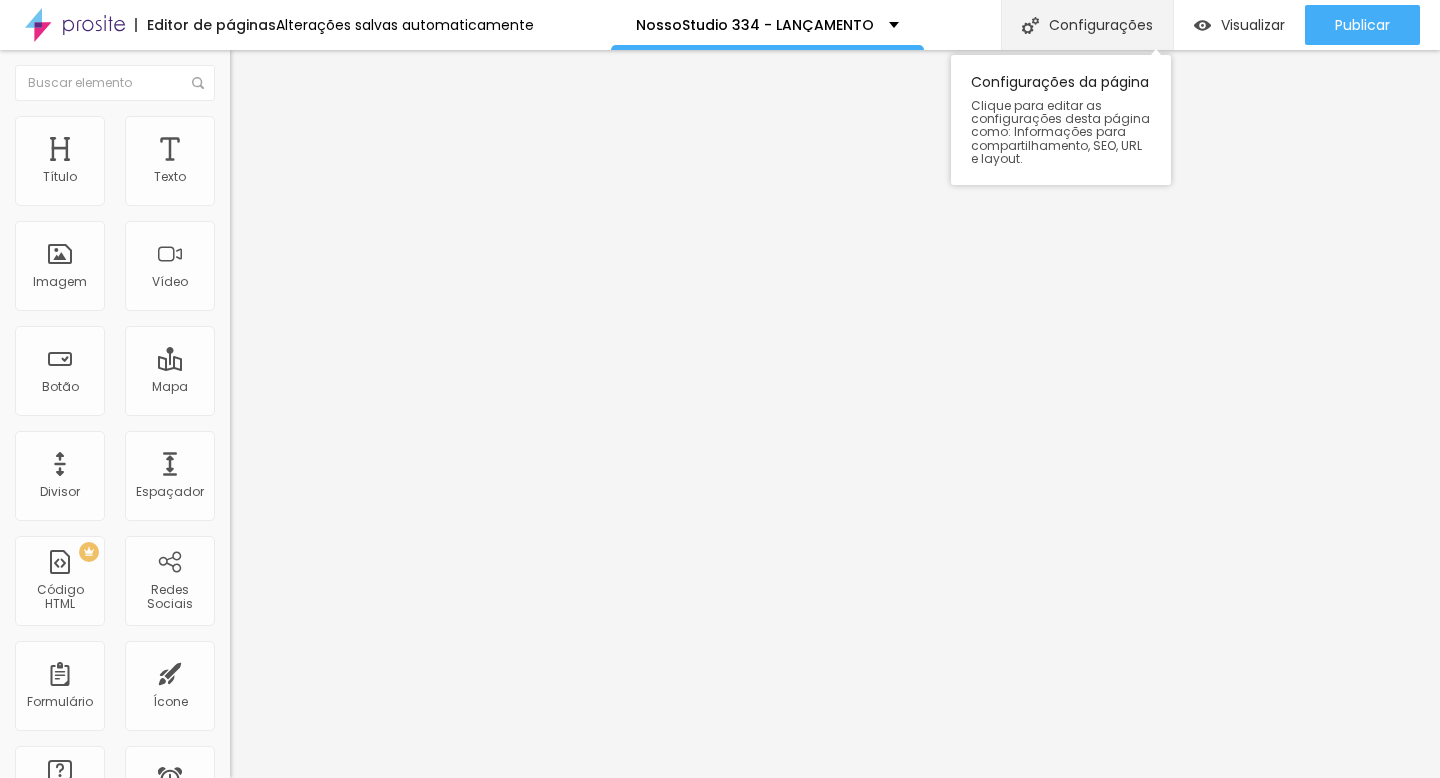 click on "Configurações" at bounding box center [1087, 25] 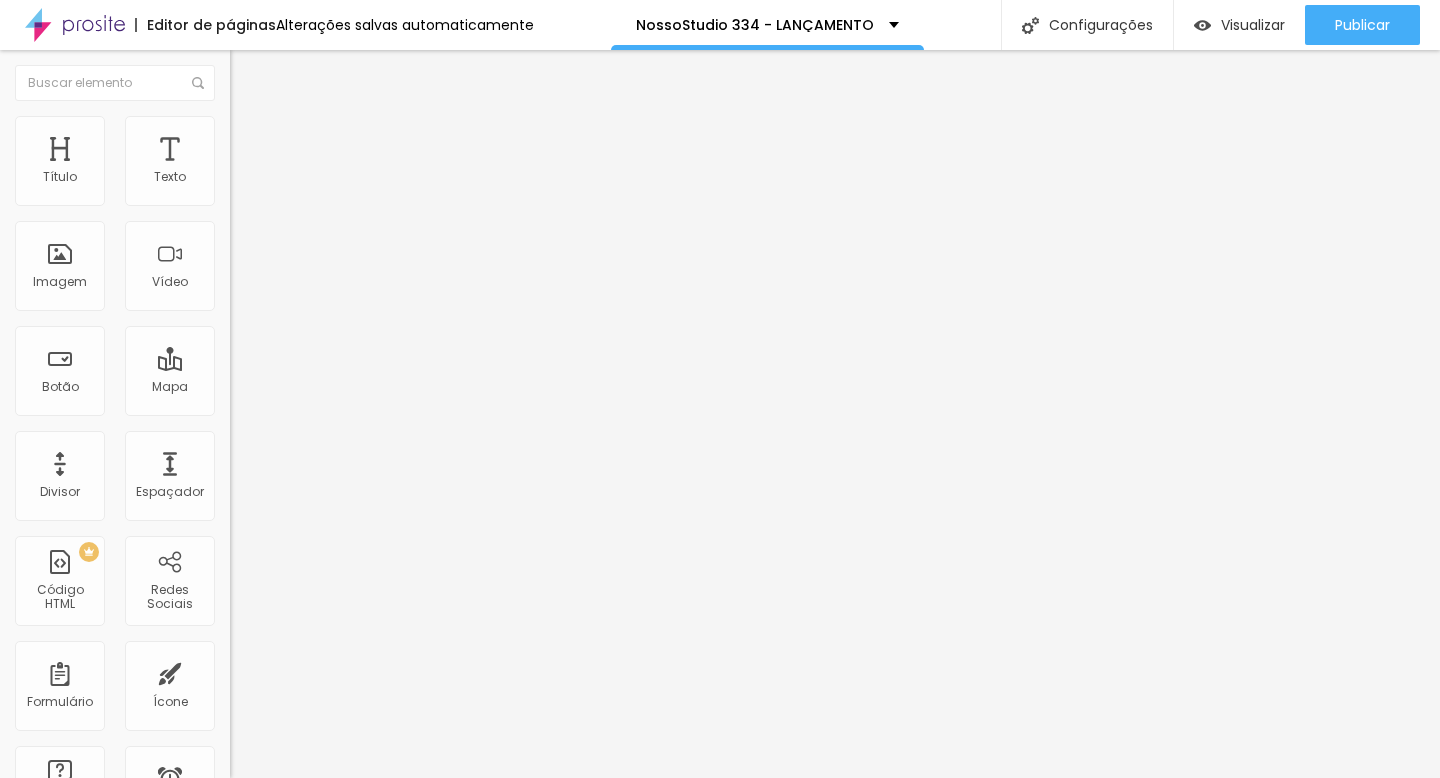 click on "Redes Sociais" at bounding box center [720, 826] 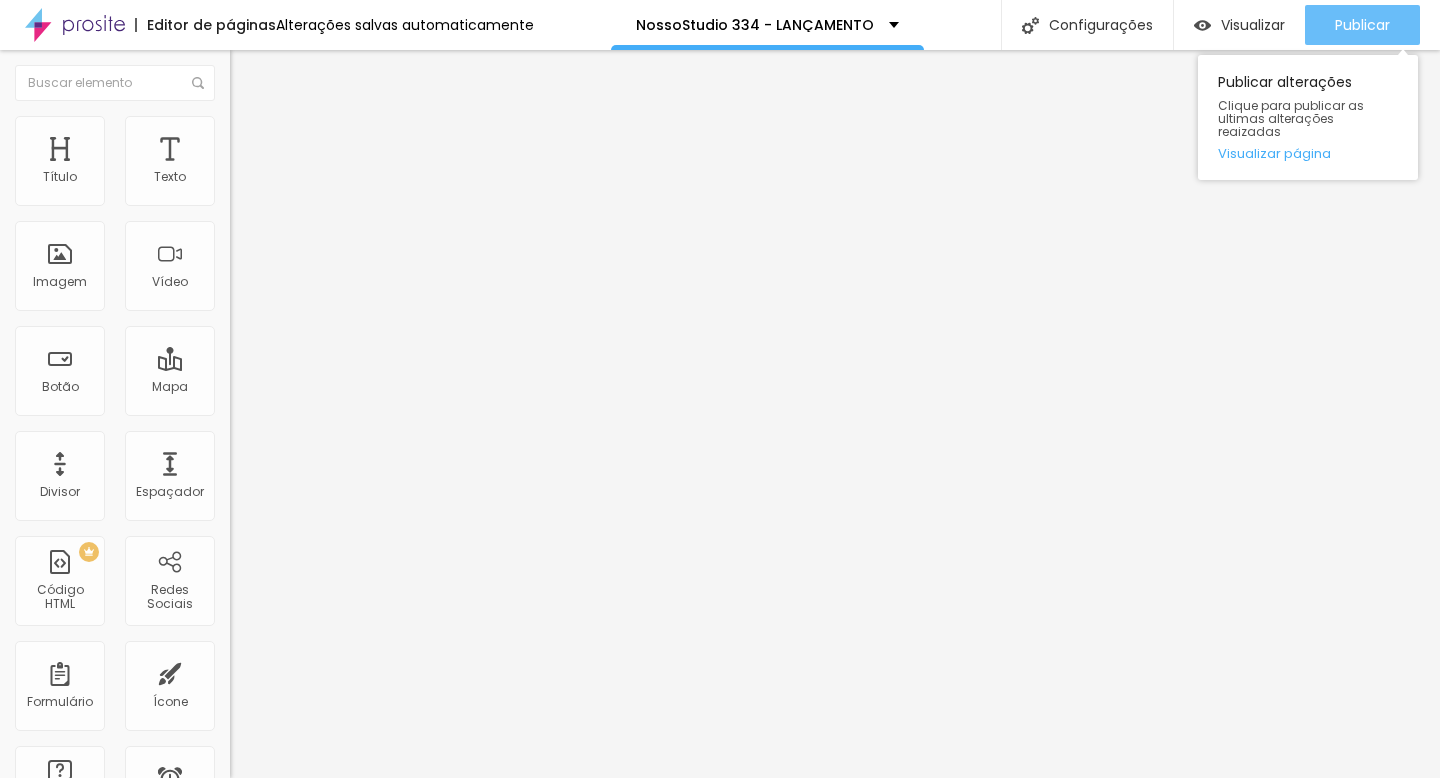 click on "Publicar" at bounding box center (1362, 25) 